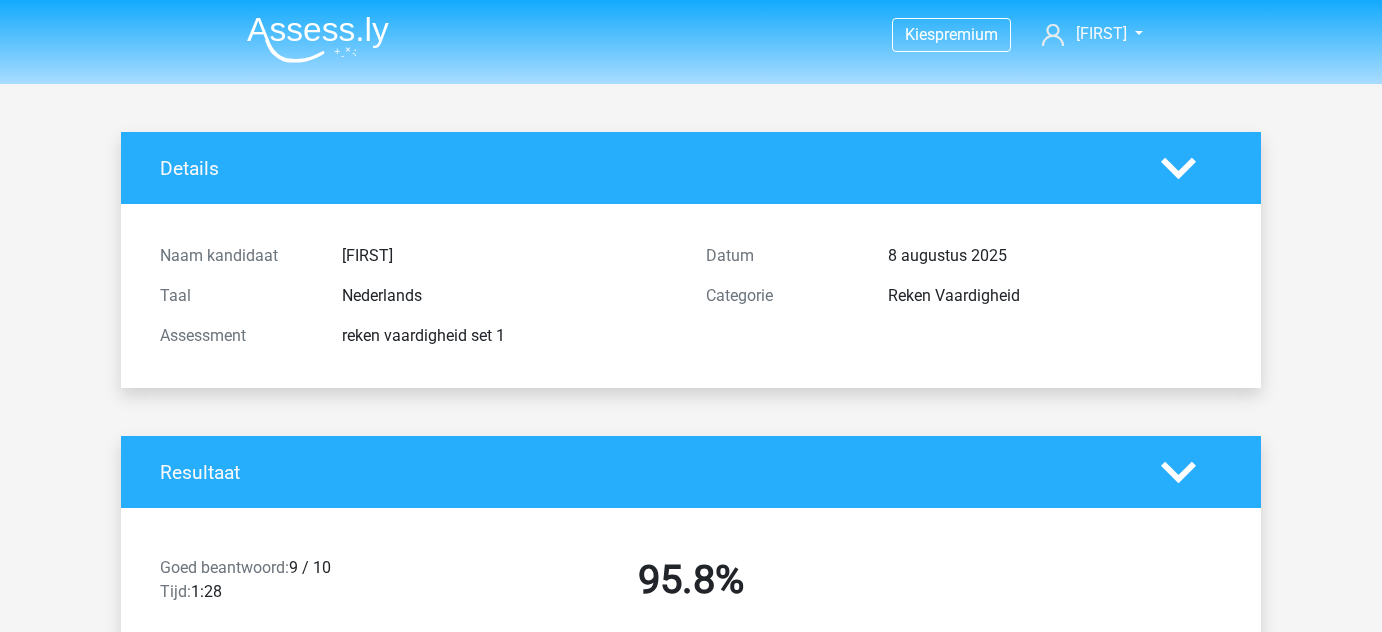 scroll, scrollTop: 0, scrollLeft: 0, axis: both 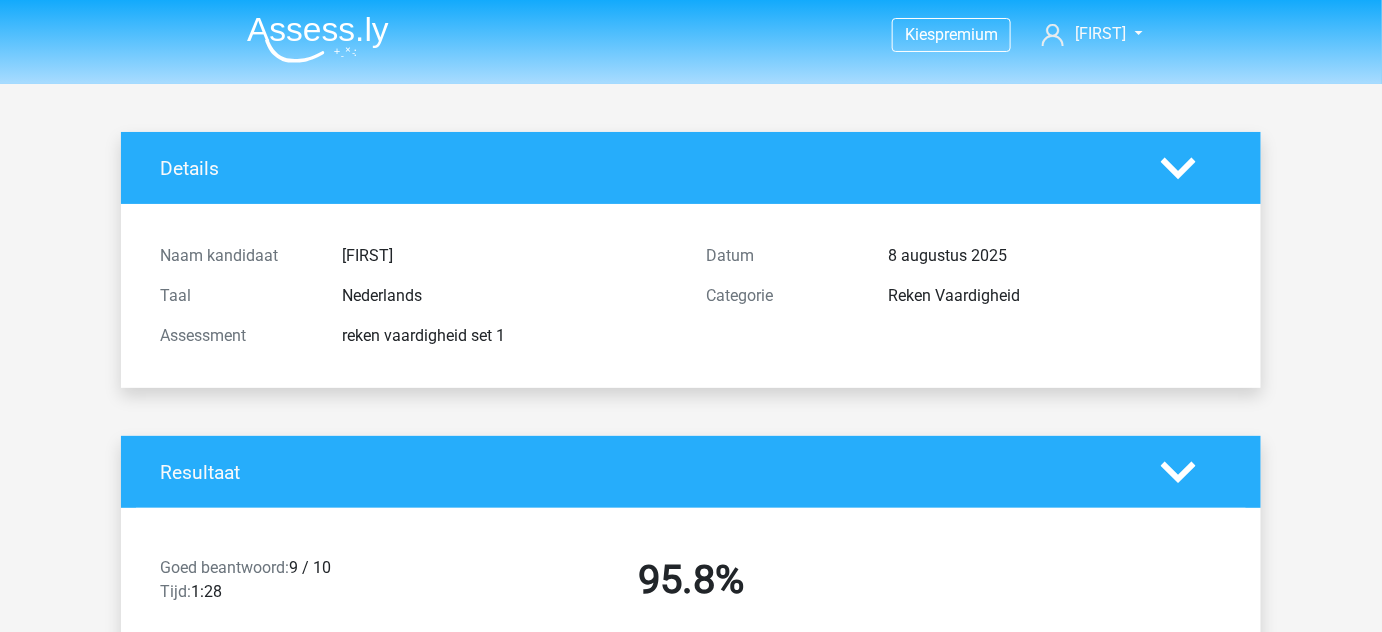 click at bounding box center [318, 39] 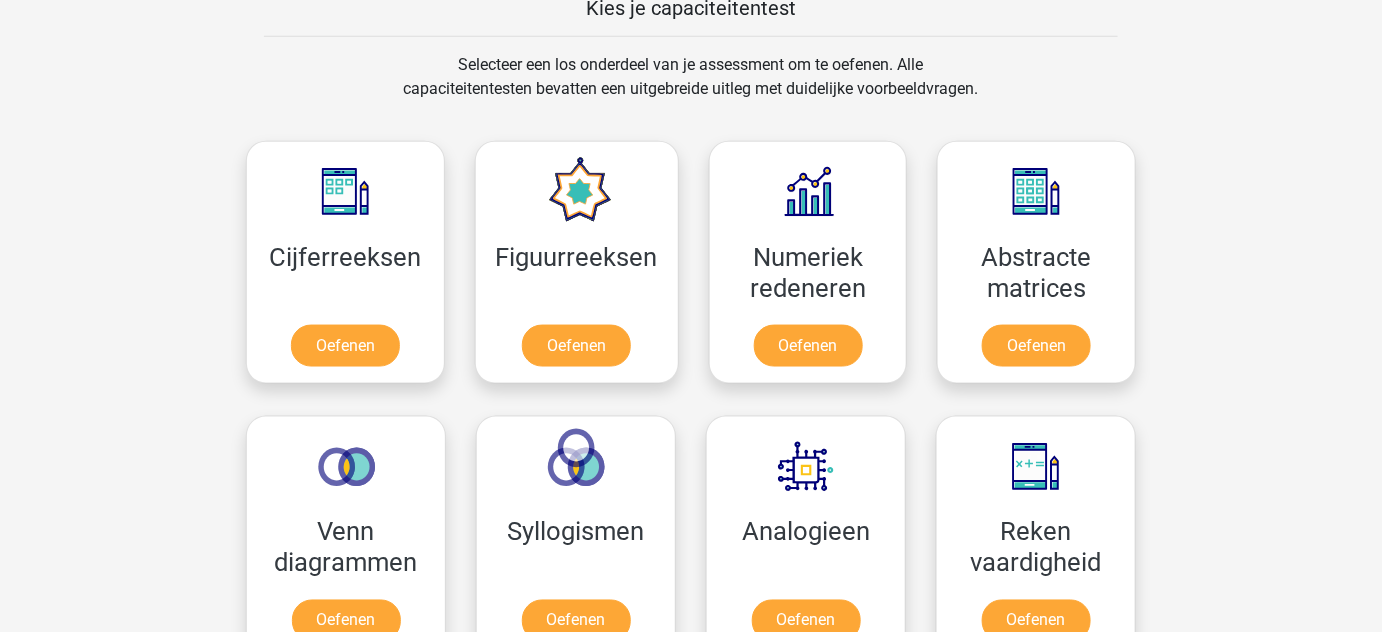 click on "Kies  premium
[FIRST]
[EMAIL]" at bounding box center (691, 789) 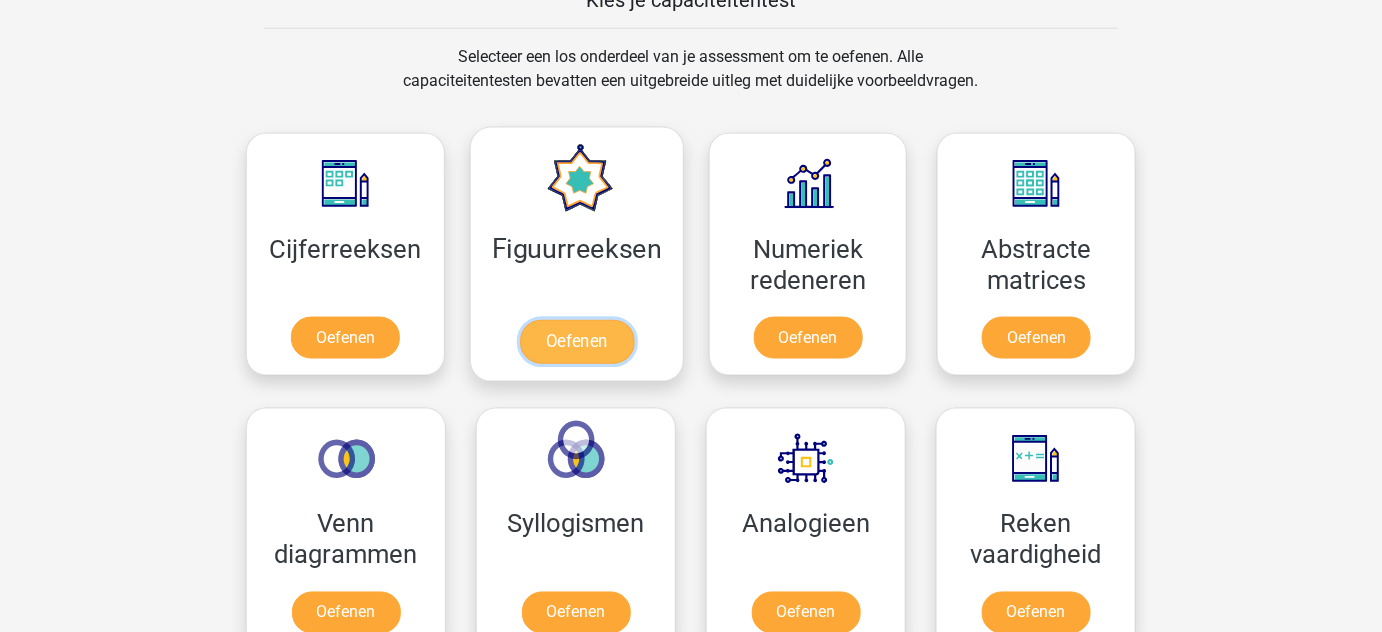 click on "Oefenen" at bounding box center (576, 342) 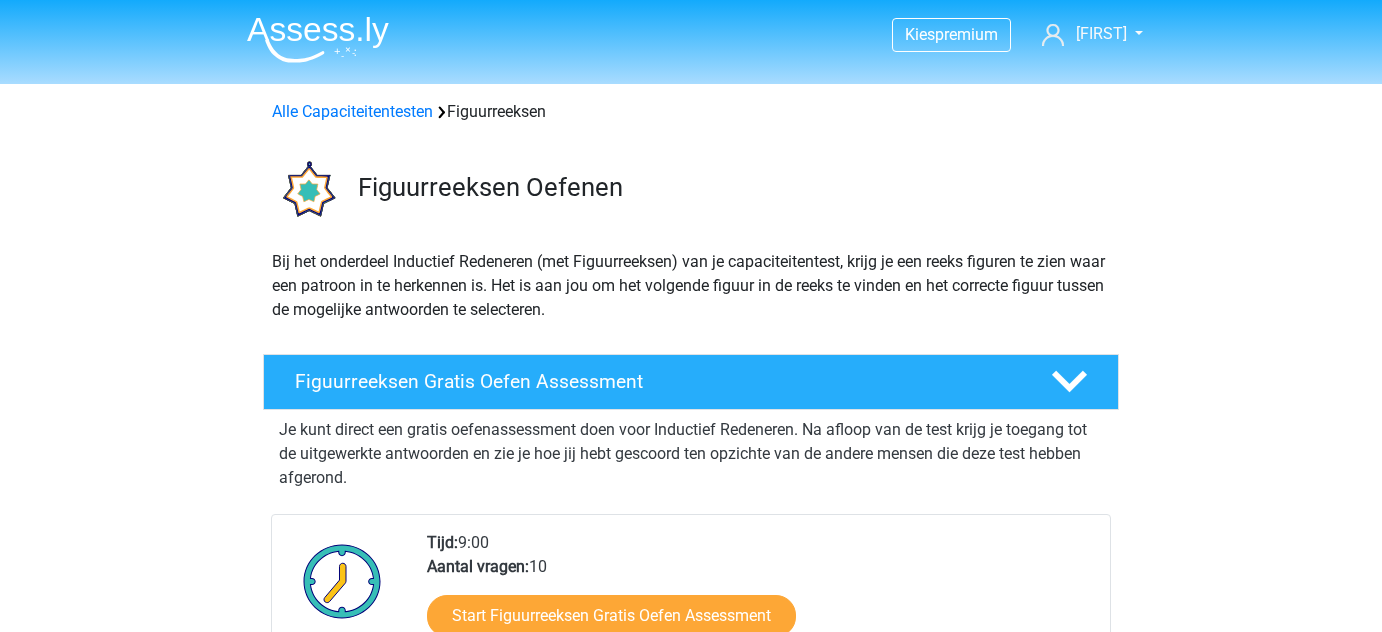 scroll, scrollTop: 0, scrollLeft: 0, axis: both 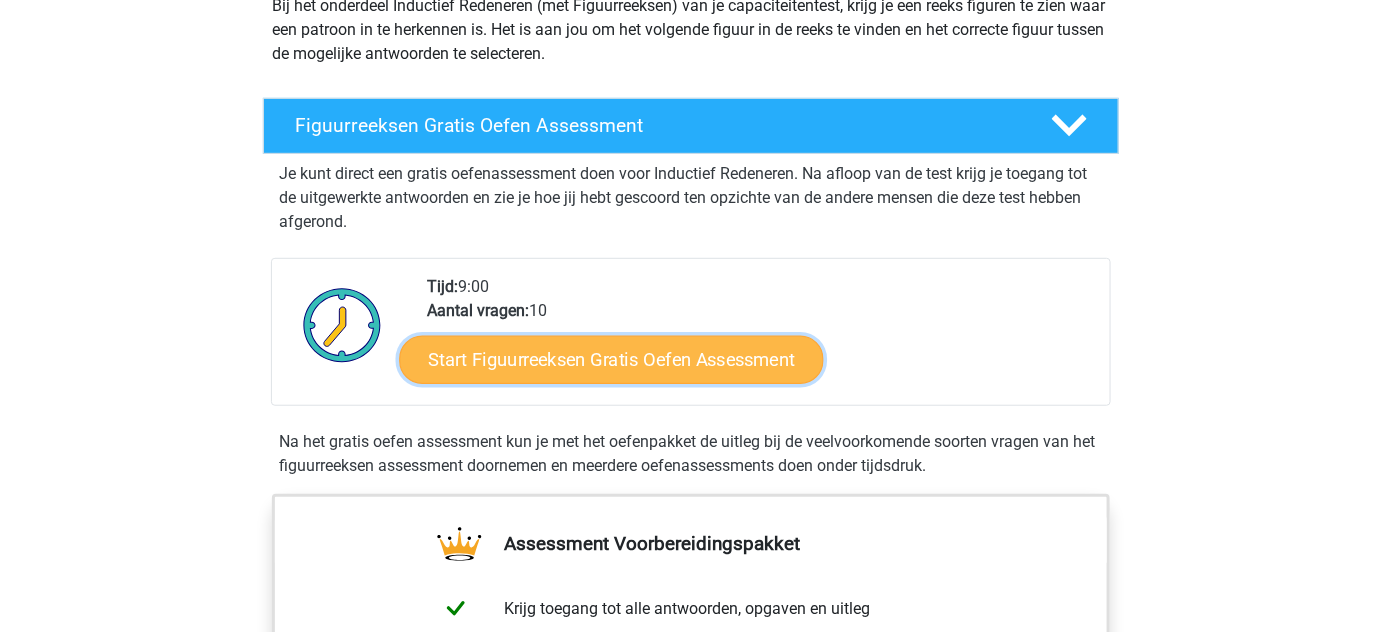 click on "Start Figuurreeksen
Gratis Oefen Assessment" at bounding box center (612, 359) 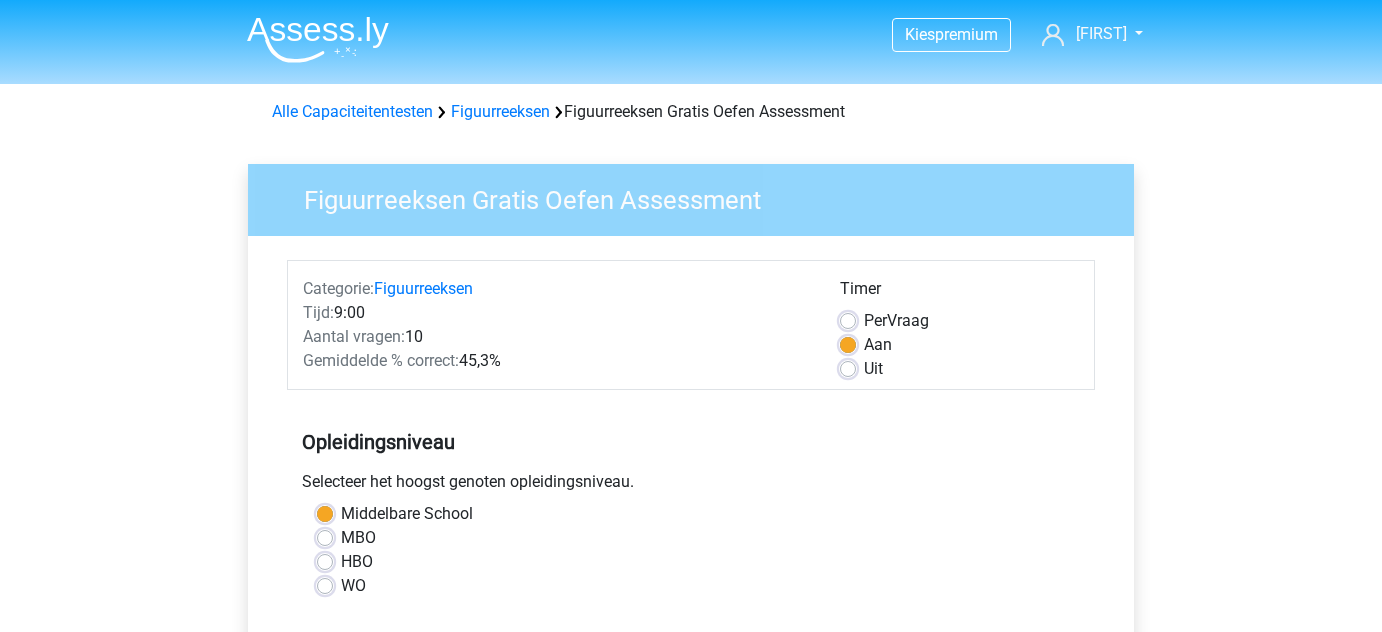 scroll, scrollTop: 0, scrollLeft: 0, axis: both 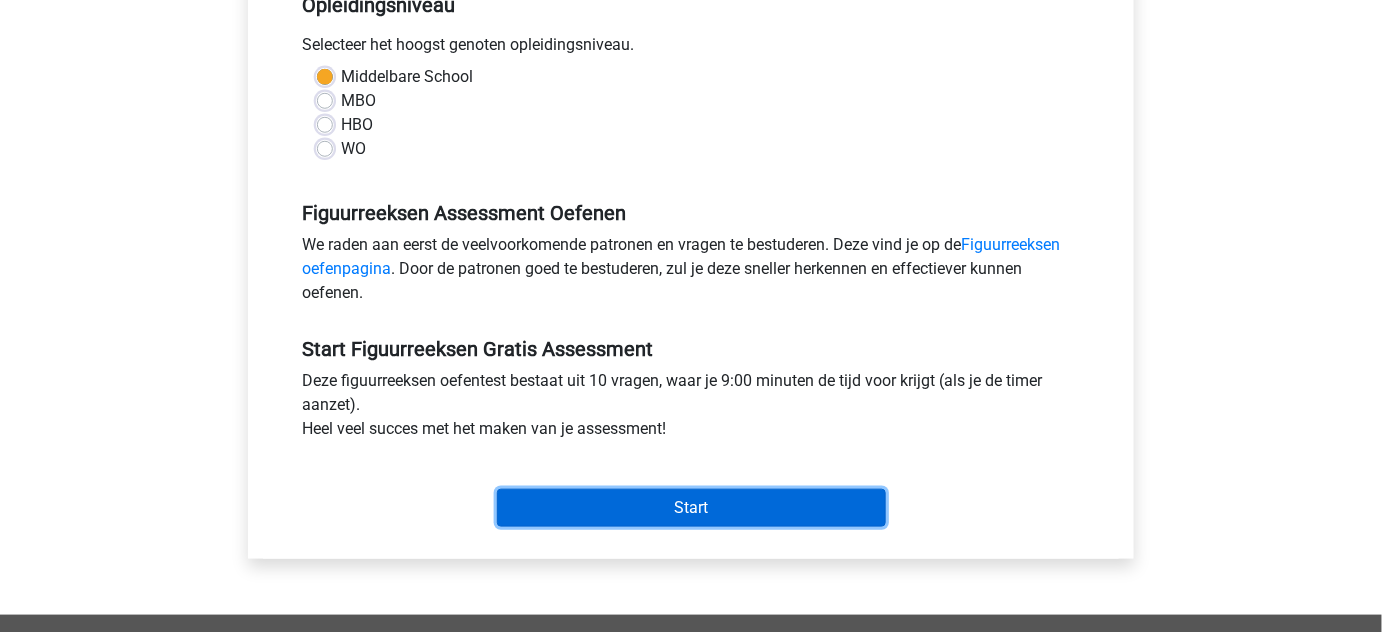 click on "Start" at bounding box center (691, 508) 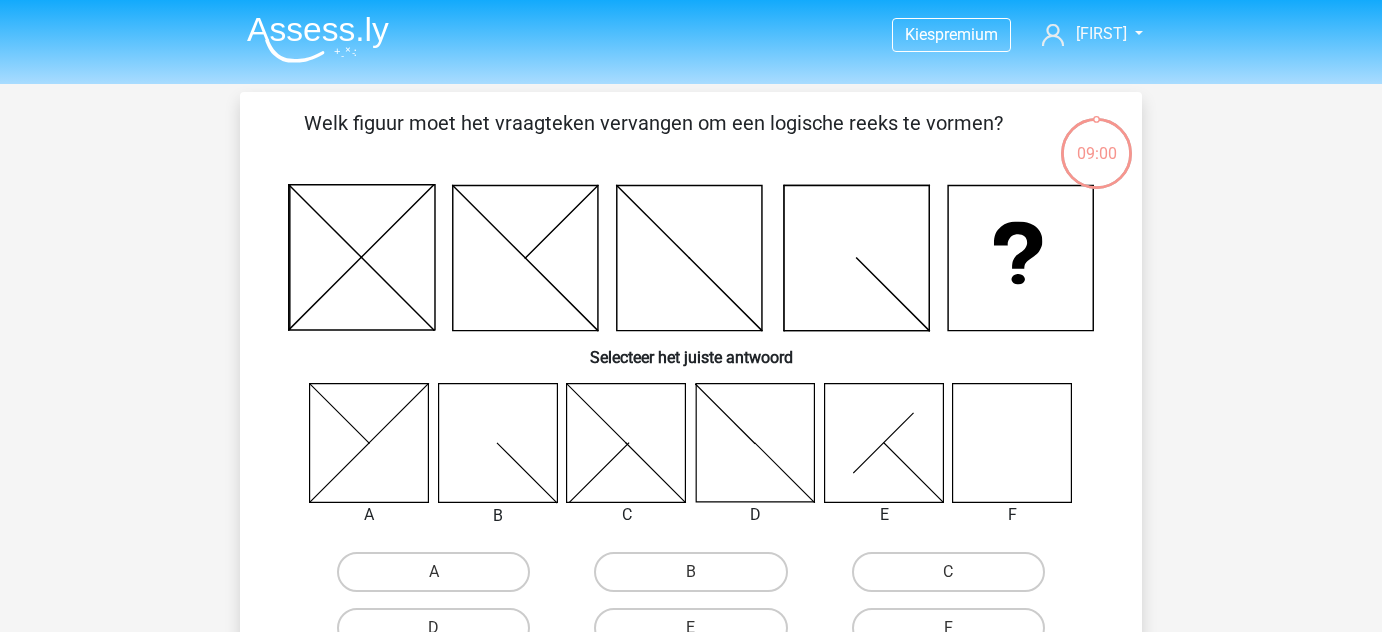 scroll, scrollTop: 0, scrollLeft: 0, axis: both 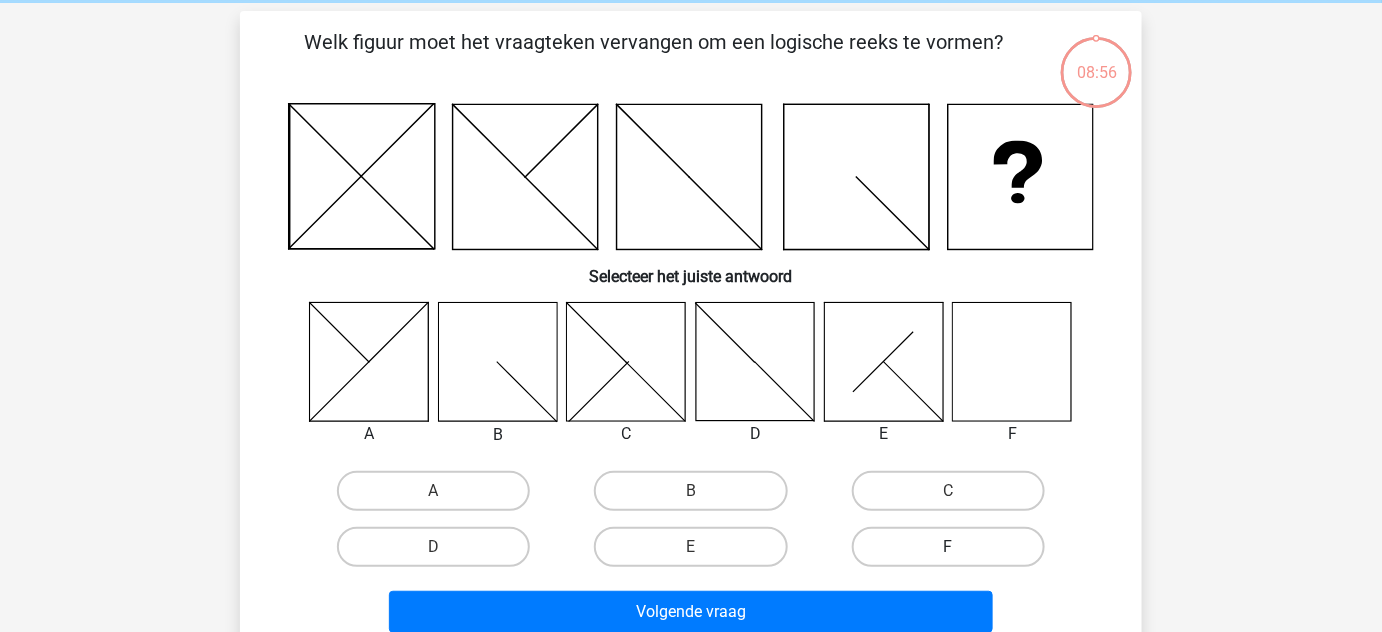 click on "F" at bounding box center (948, 547) 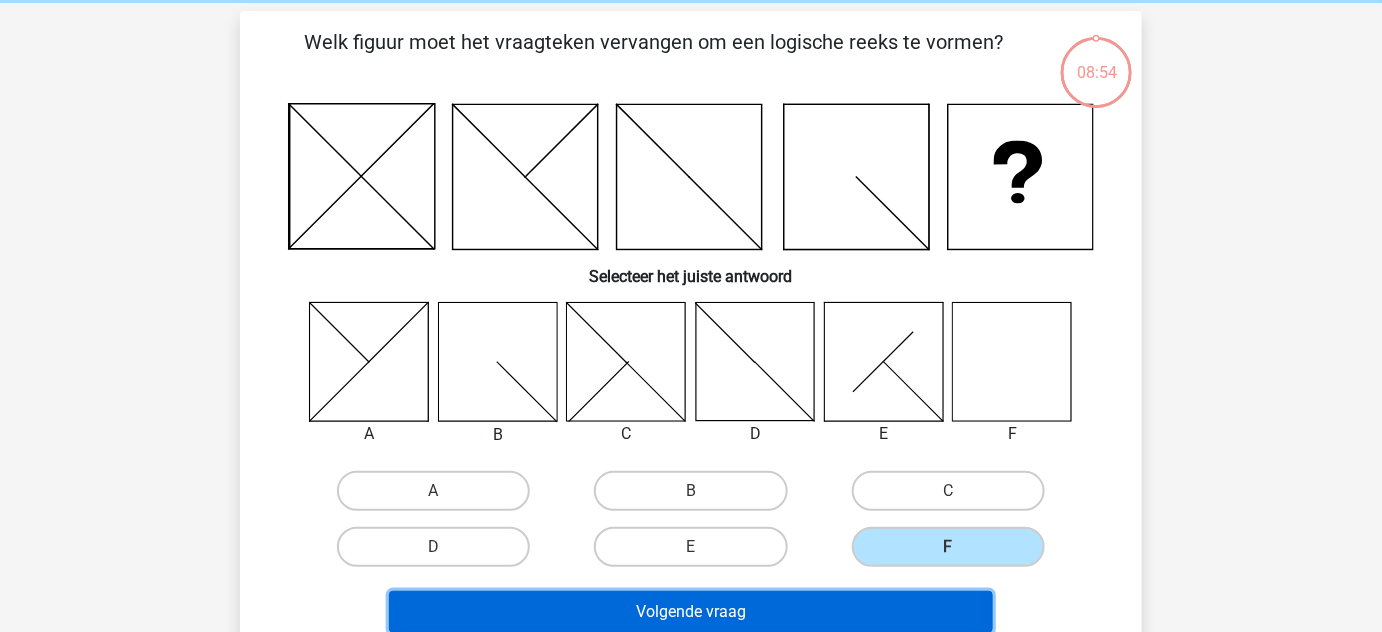 click on "Volgende vraag" at bounding box center [691, 612] 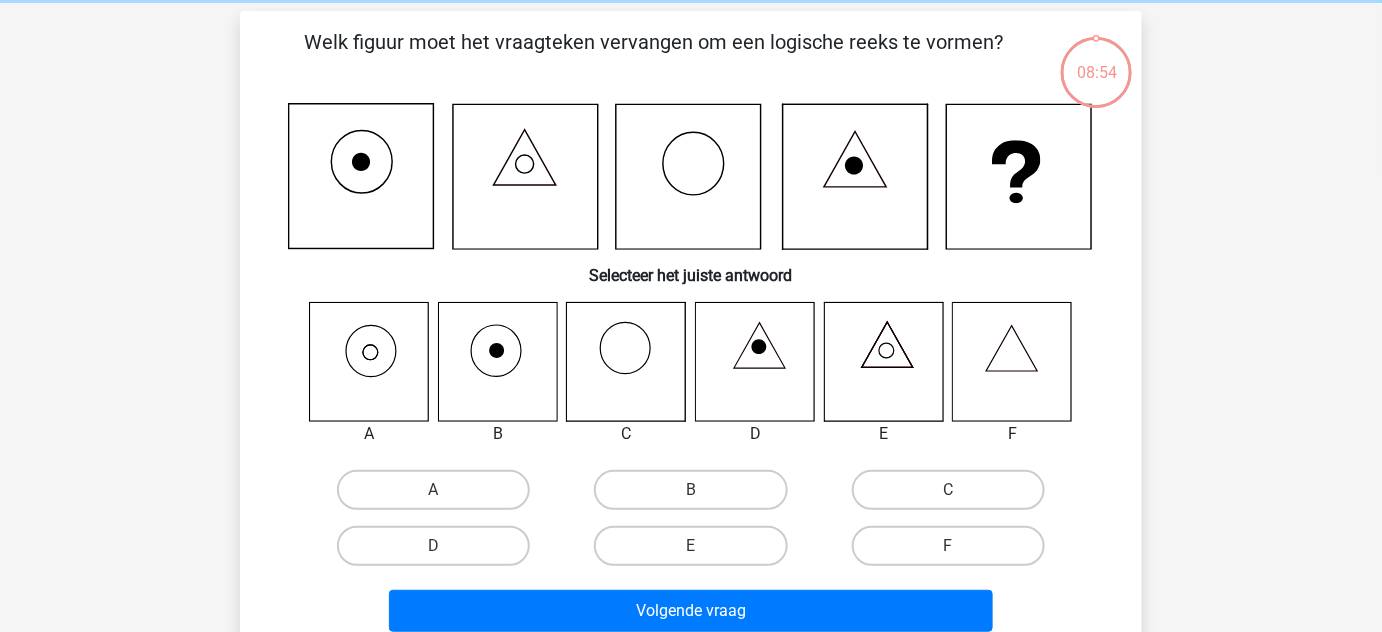 scroll, scrollTop: 92, scrollLeft: 0, axis: vertical 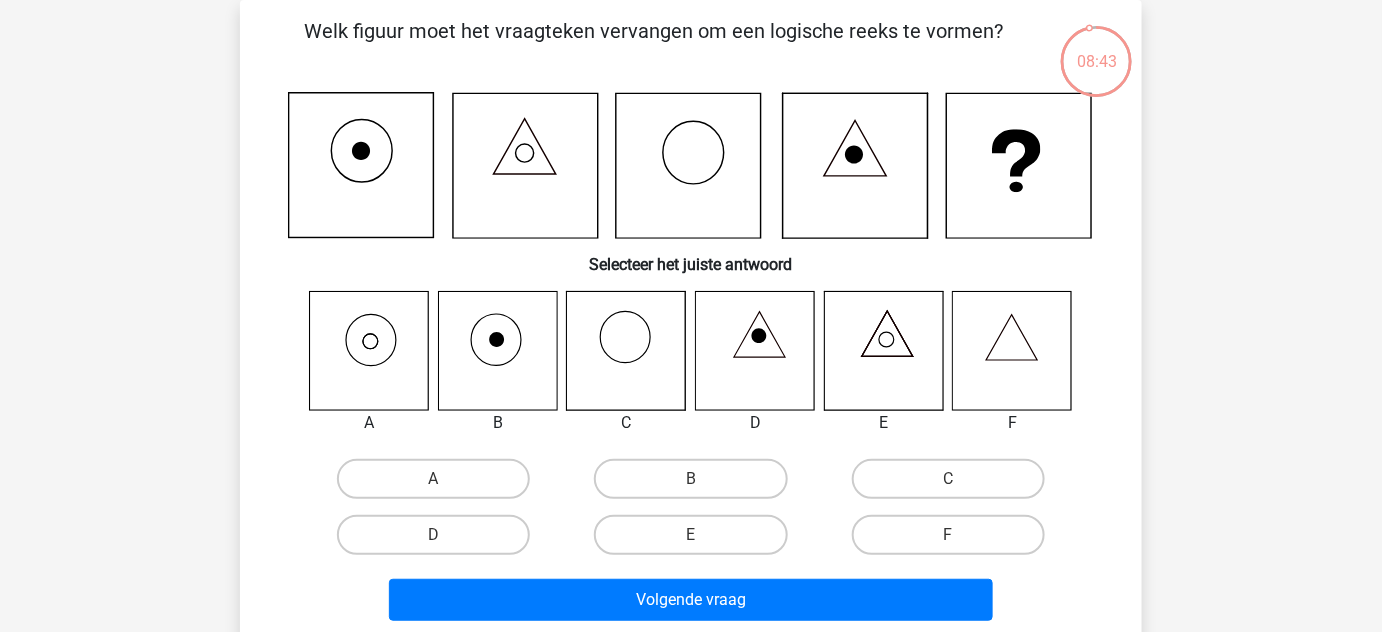 drag, startPoint x: 862, startPoint y: 188, endPoint x: 860, endPoint y: 204, distance: 16.124516 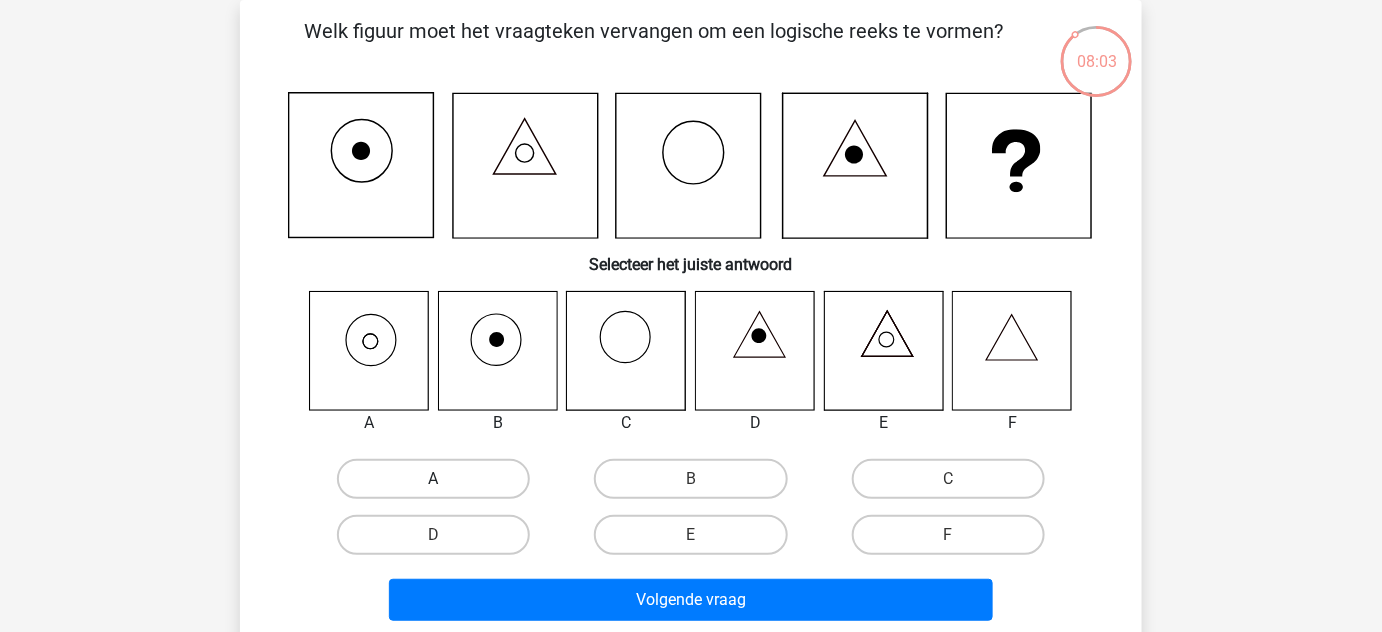 click on "A" at bounding box center (433, 479) 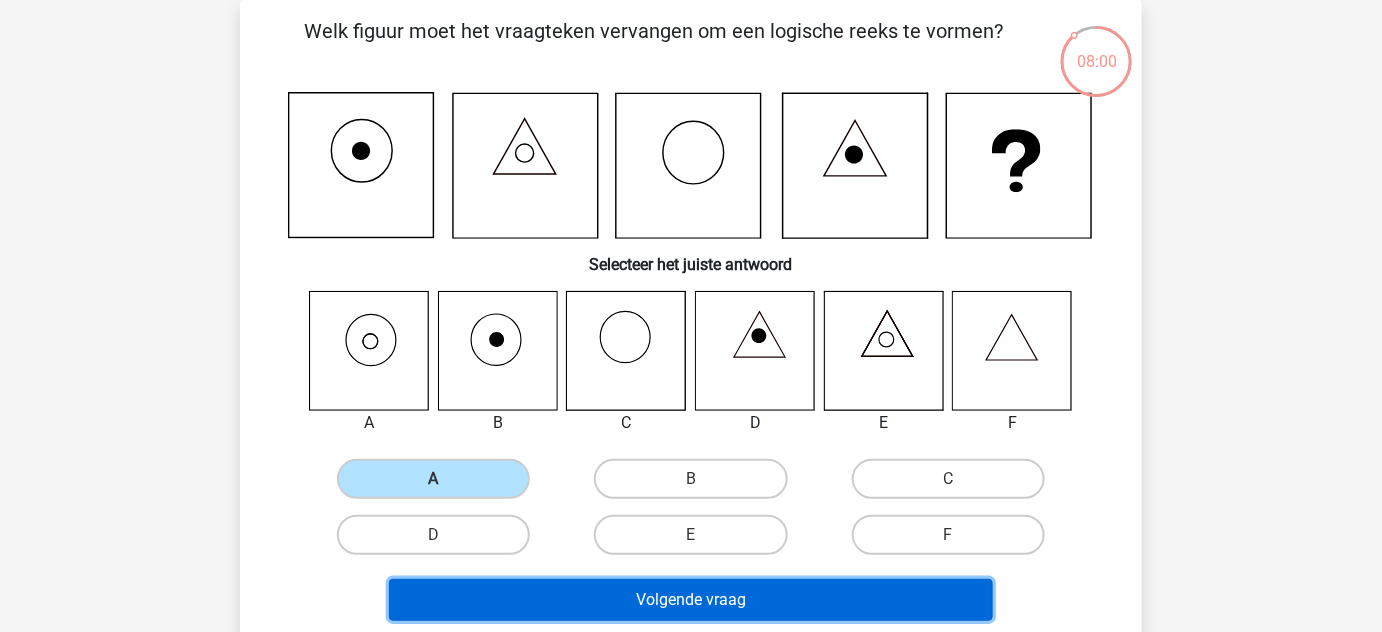click on "Volgende vraag" at bounding box center (691, 600) 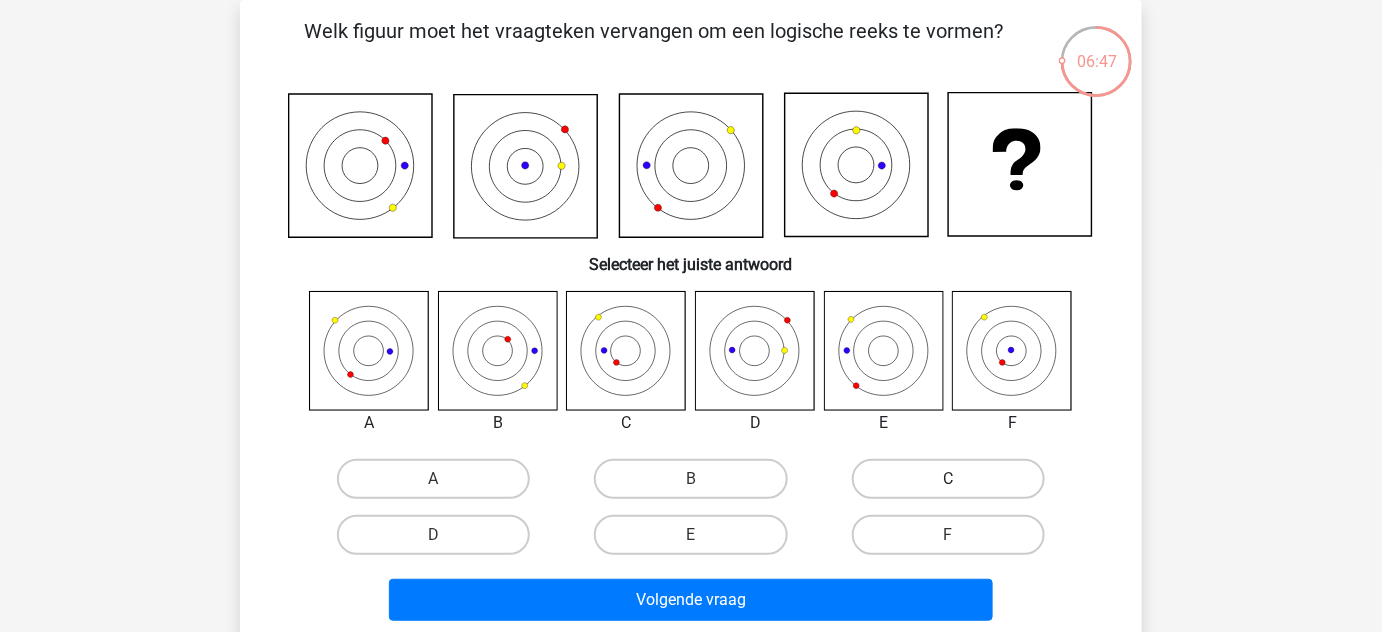 click on "C" at bounding box center (948, 479) 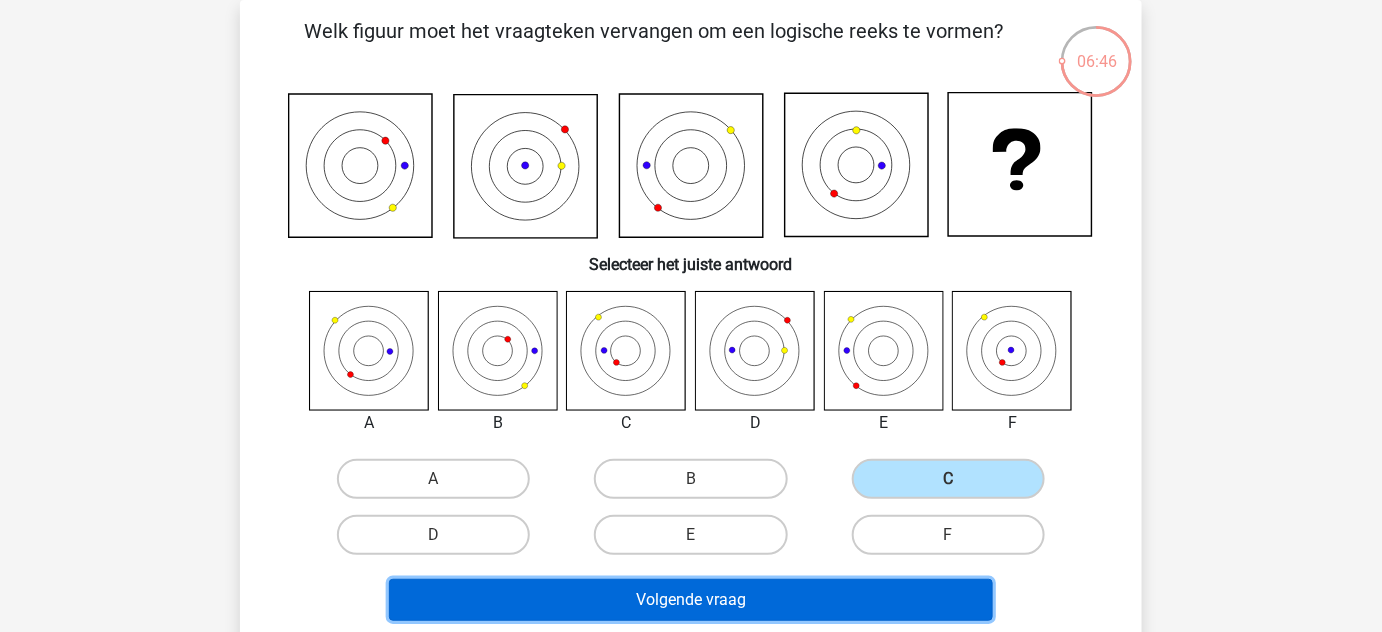 click on "Volgende vraag" at bounding box center (691, 600) 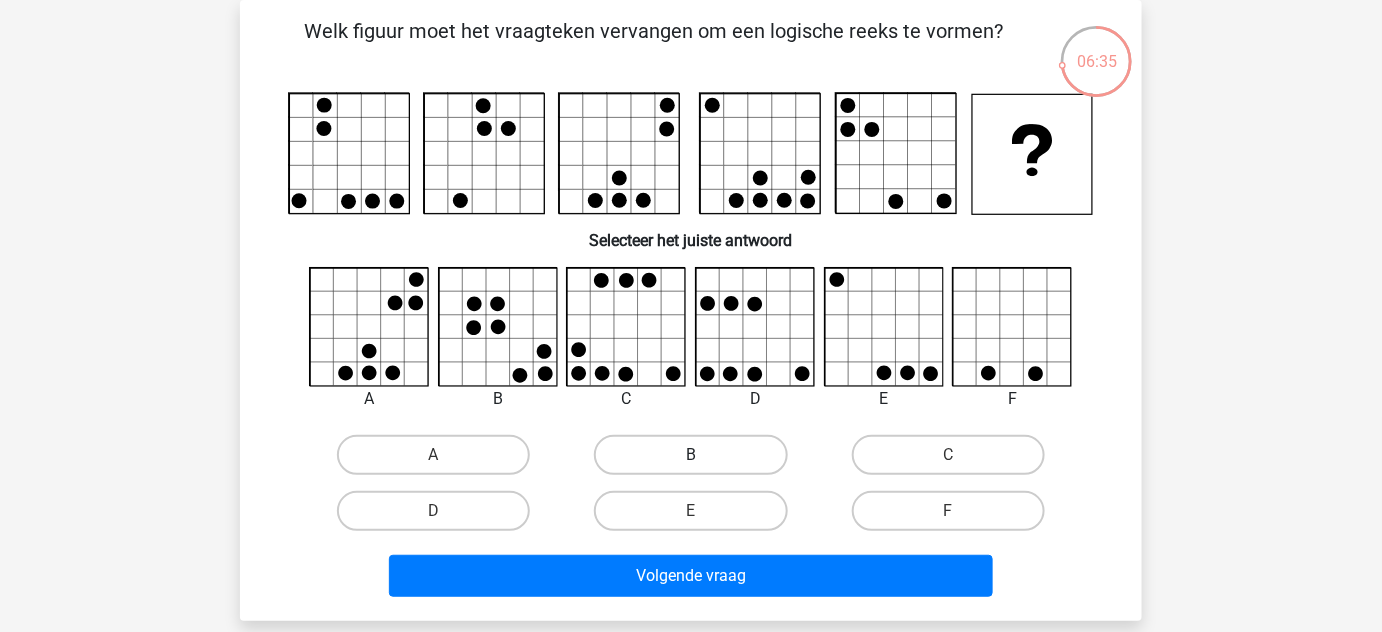 click on "B" at bounding box center (690, 455) 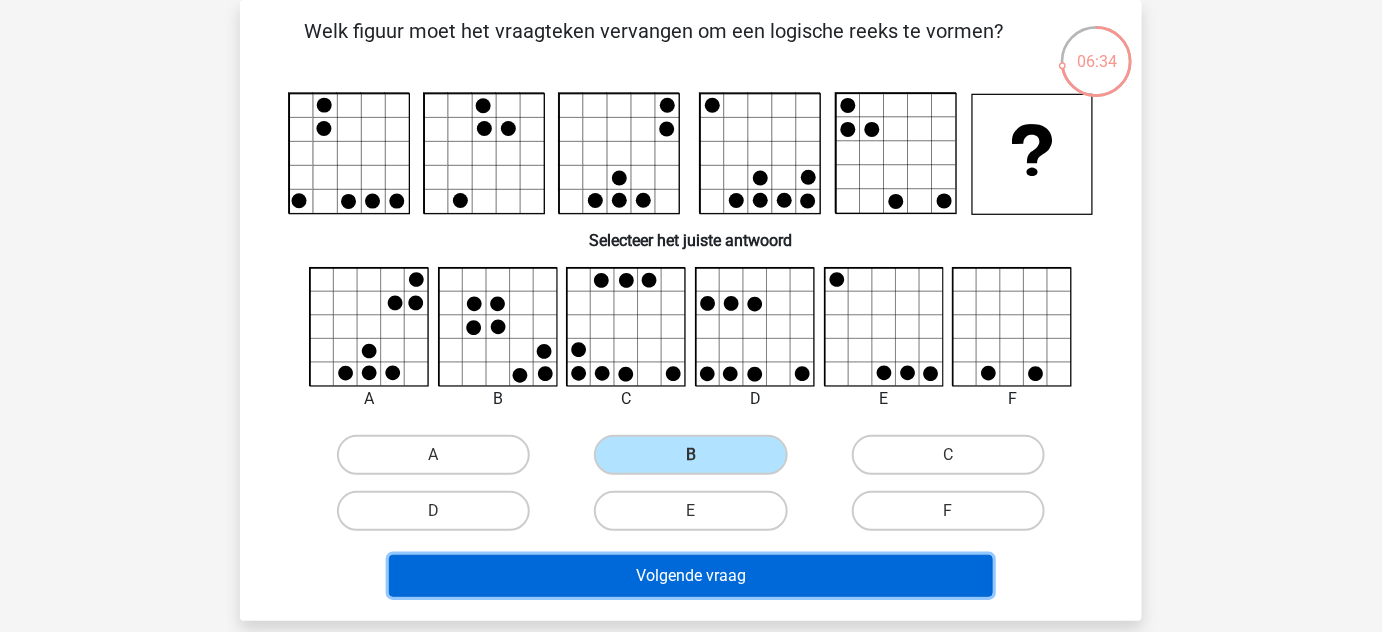 click on "Volgende vraag" at bounding box center (691, 576) 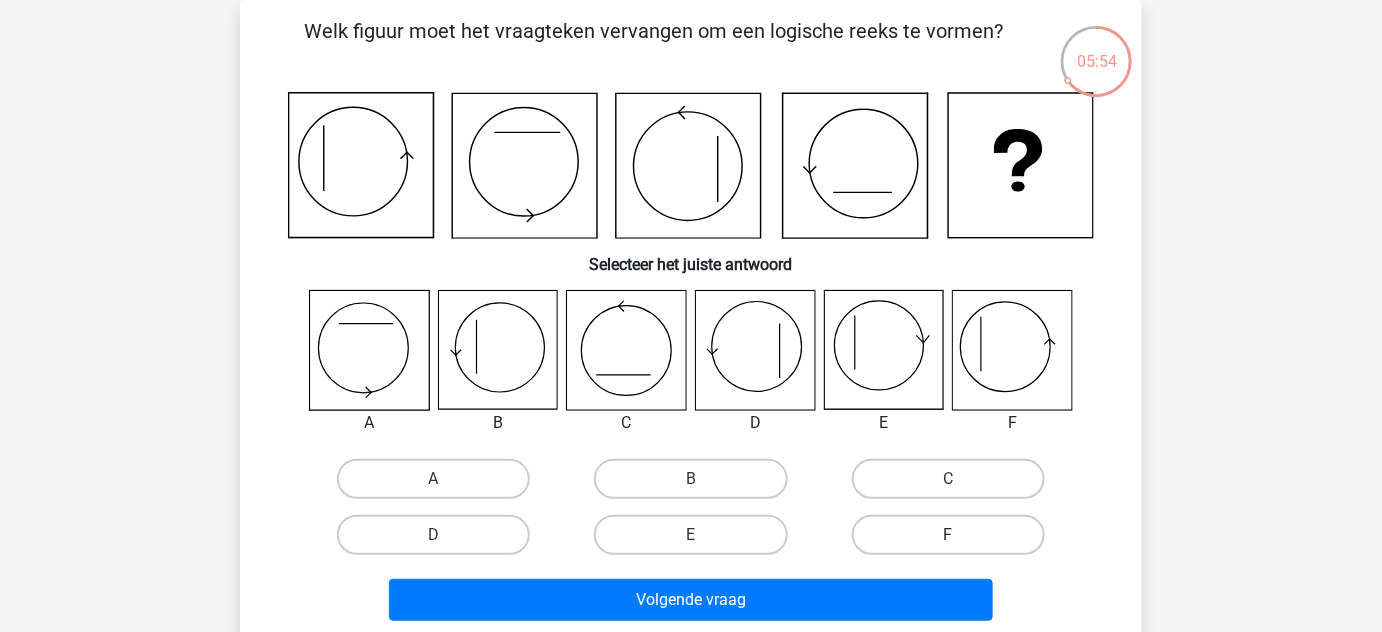 click on "F" at bounding box center (948, 535) 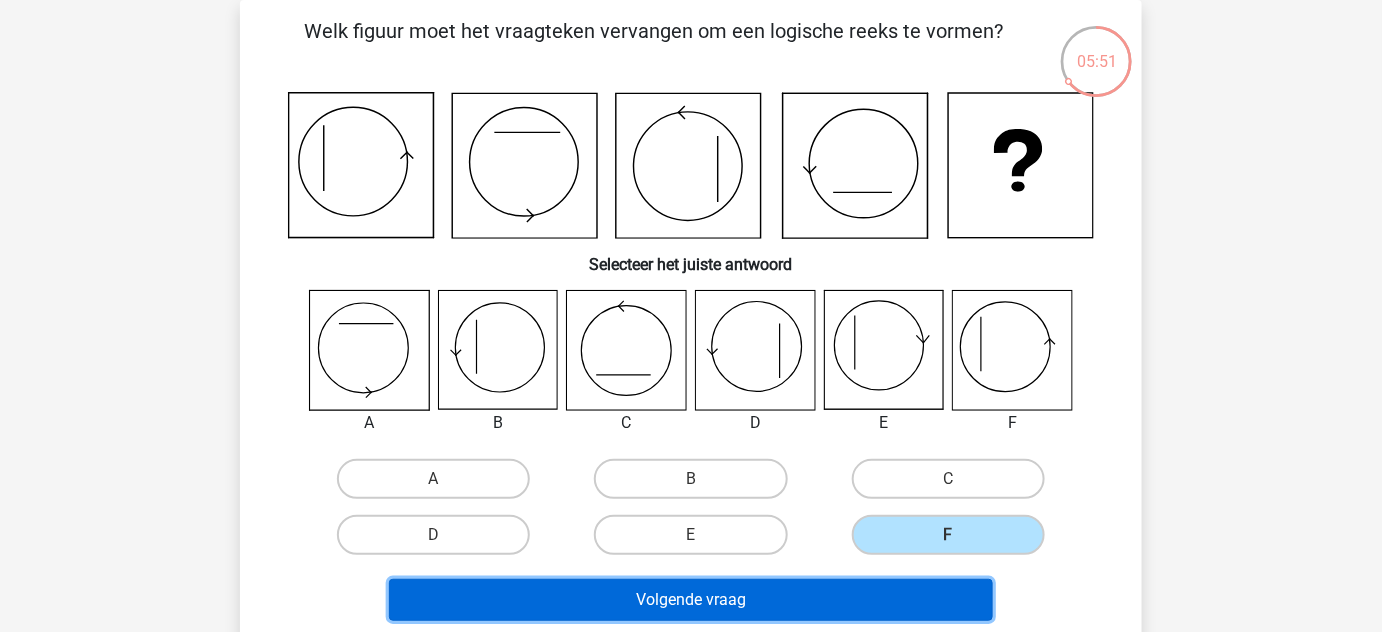 click on "Volgende vraag" at bounding box center (691, 600) 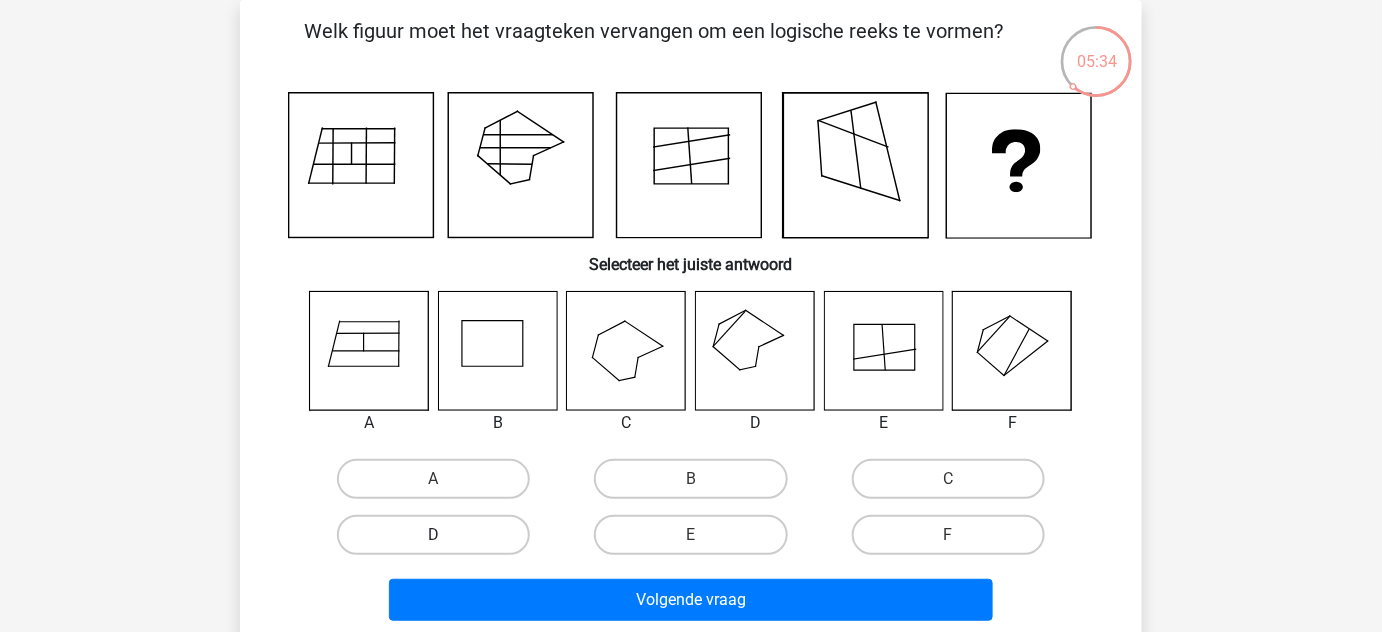 click on "D" at bounding box center [433, 535] 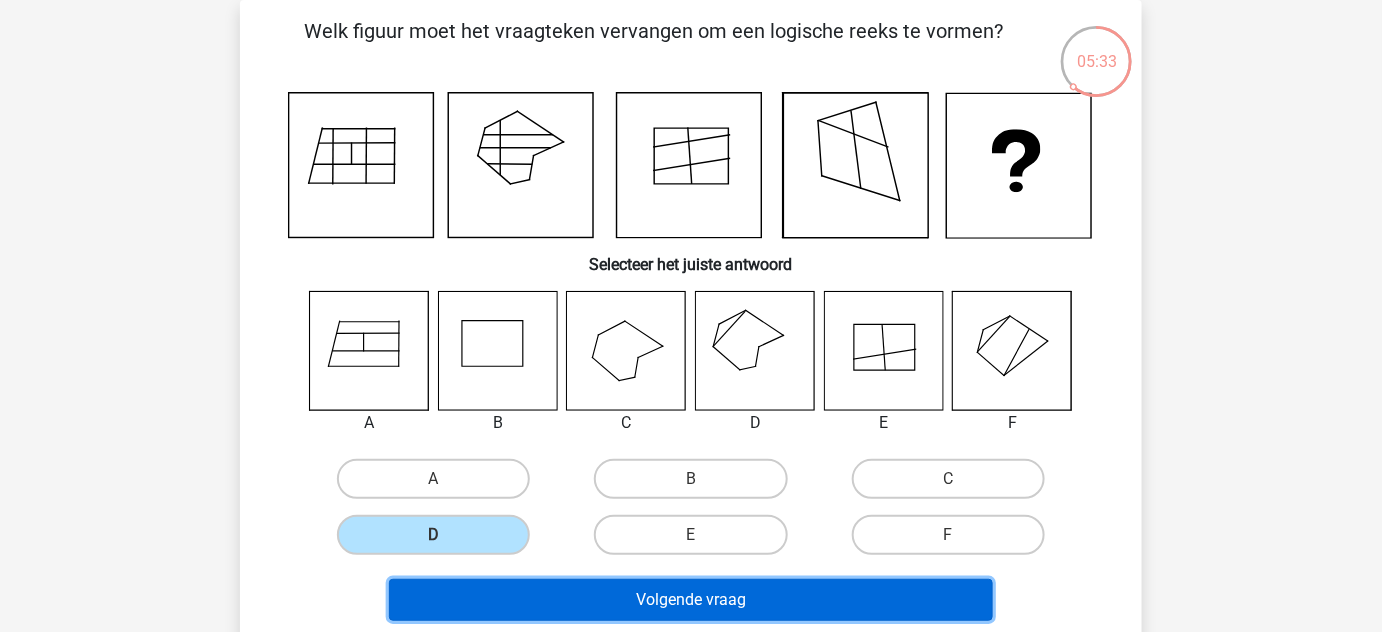 click on "Volgende vraag" at bounding box center [691, 600] 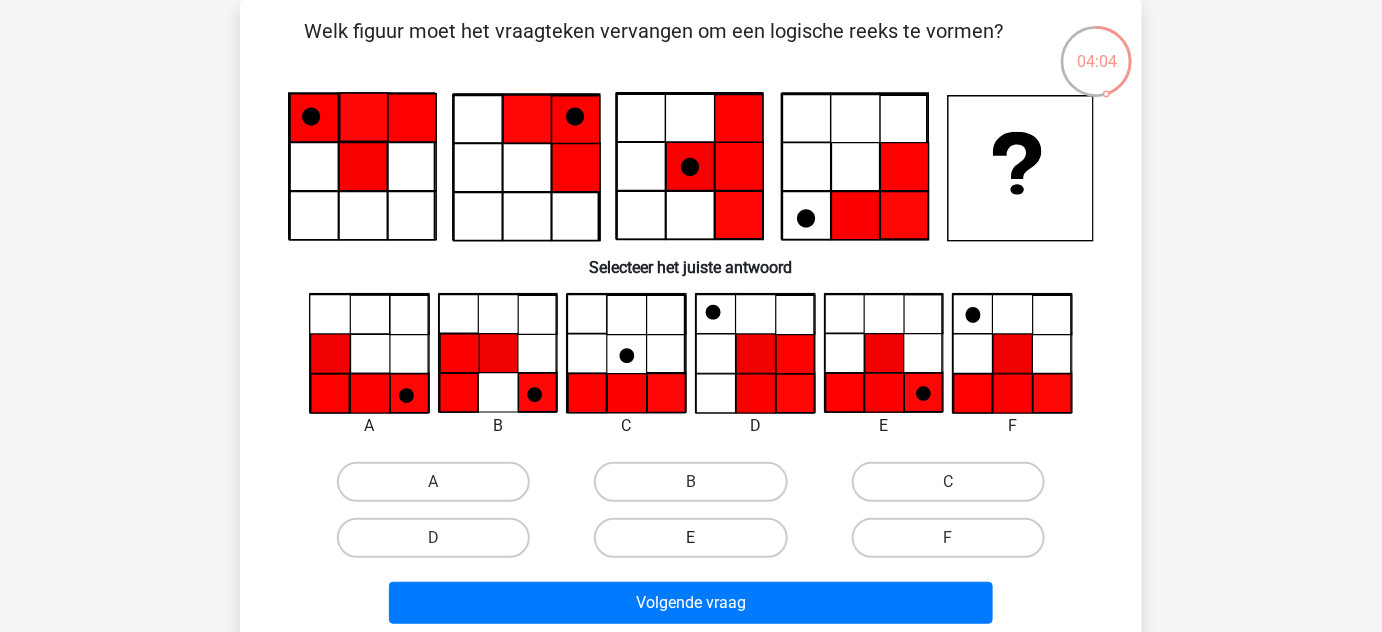 click on "E" at bounding box center (690, 538) 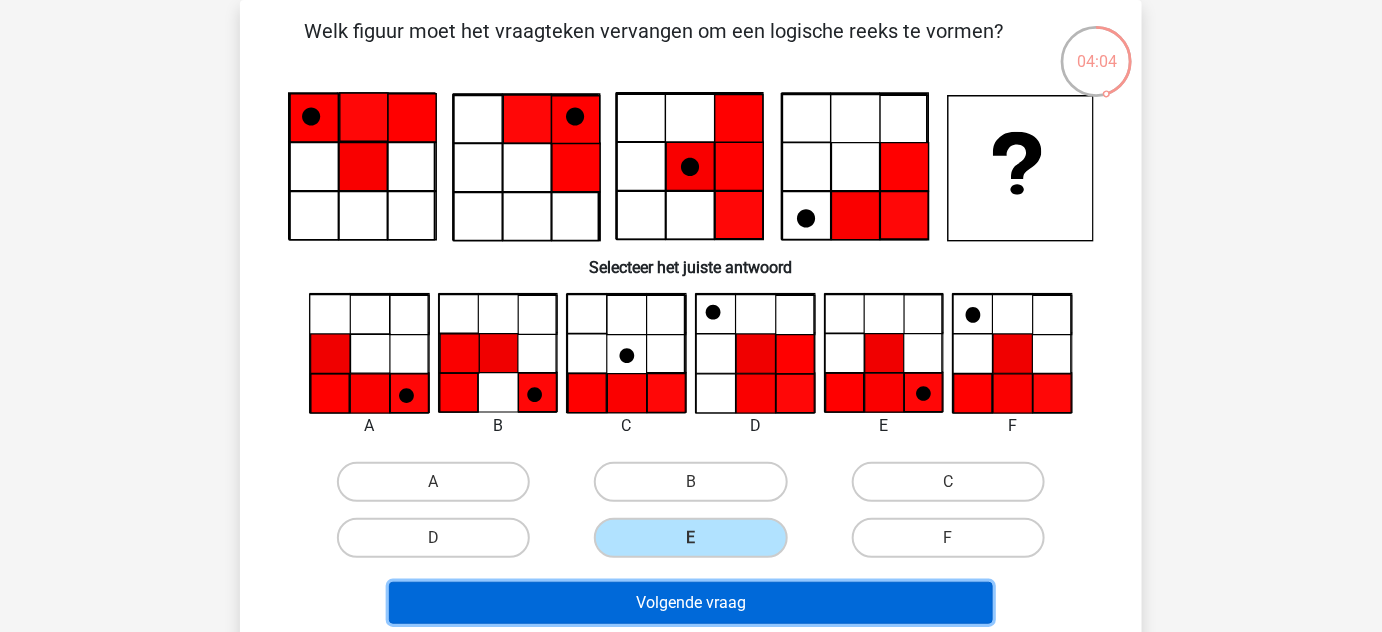 click on "Volgende vraag" at bounding box center [691, 603] 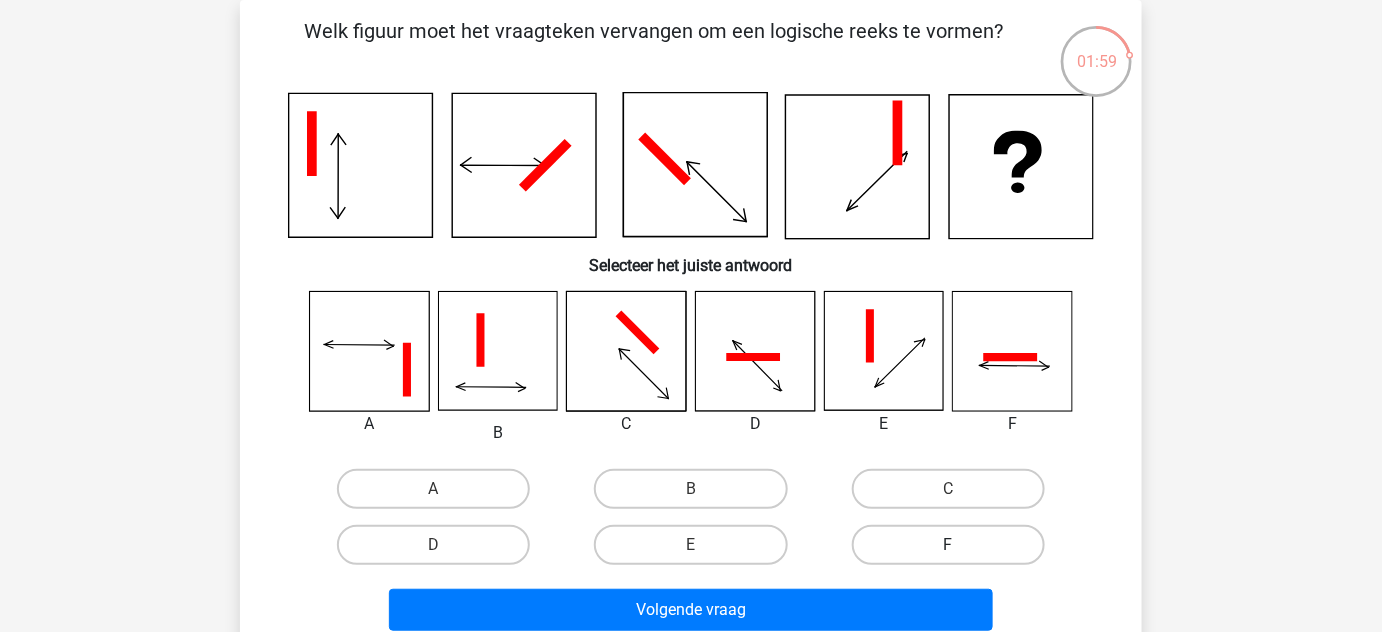 click on "F" at bounding box center (948, 545) 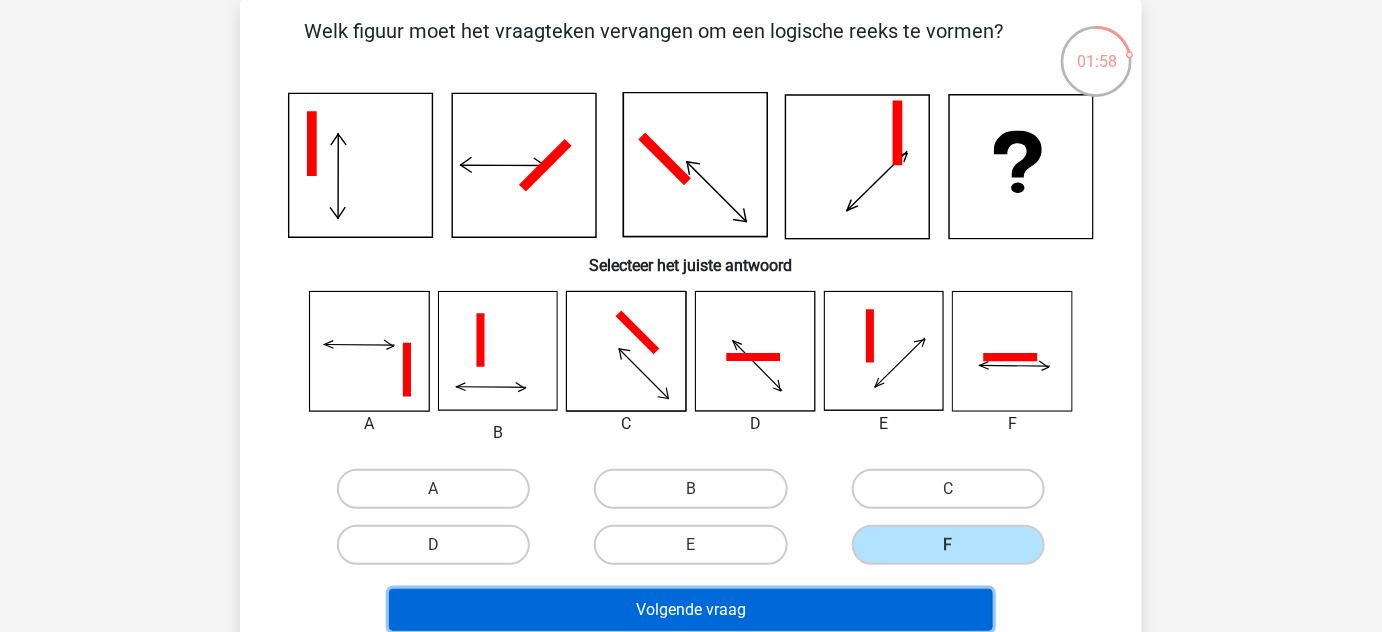 click on "Volgende vraag" at bounding box center (691, 610) 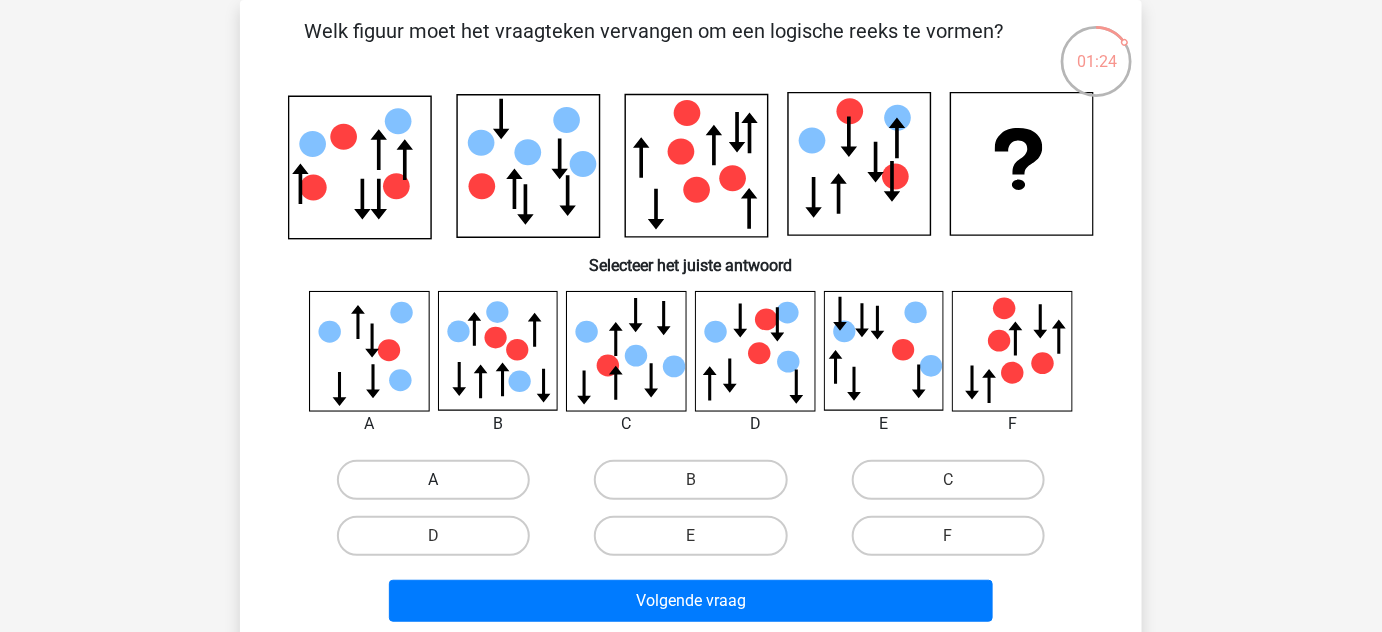 click on "A" at bounding box center (433, 480) 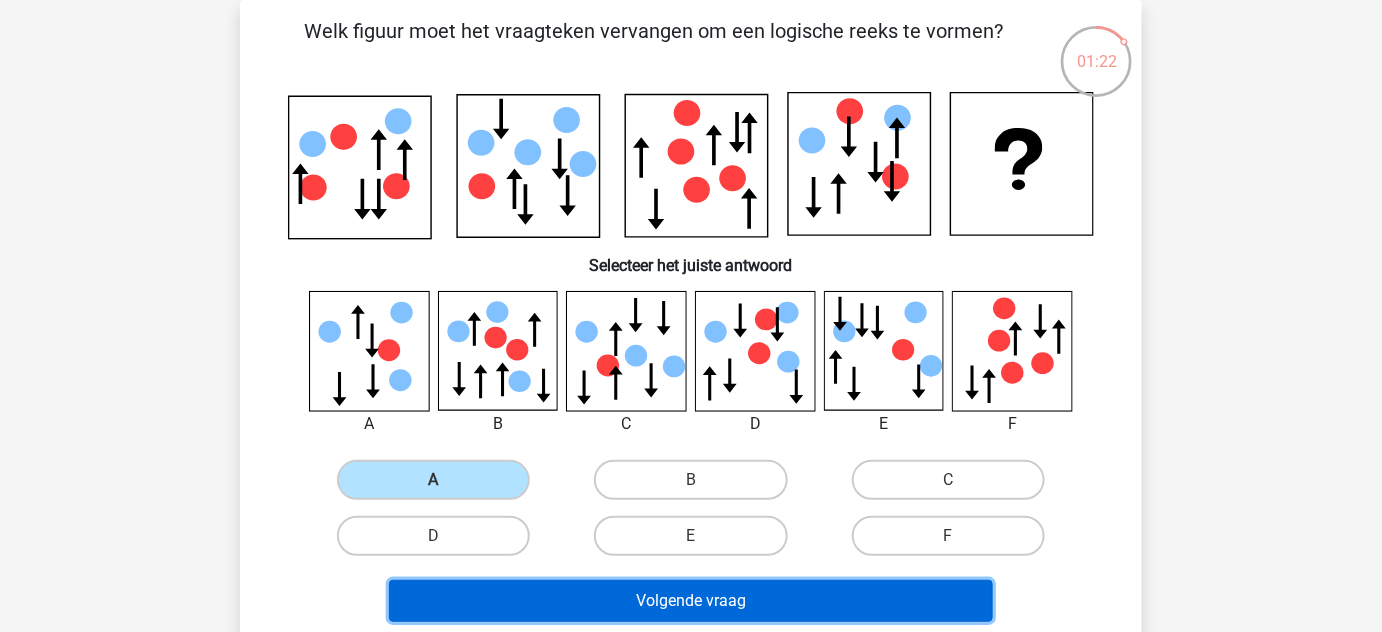 click on "Volgende vraag" at bounding box center (691, 601) 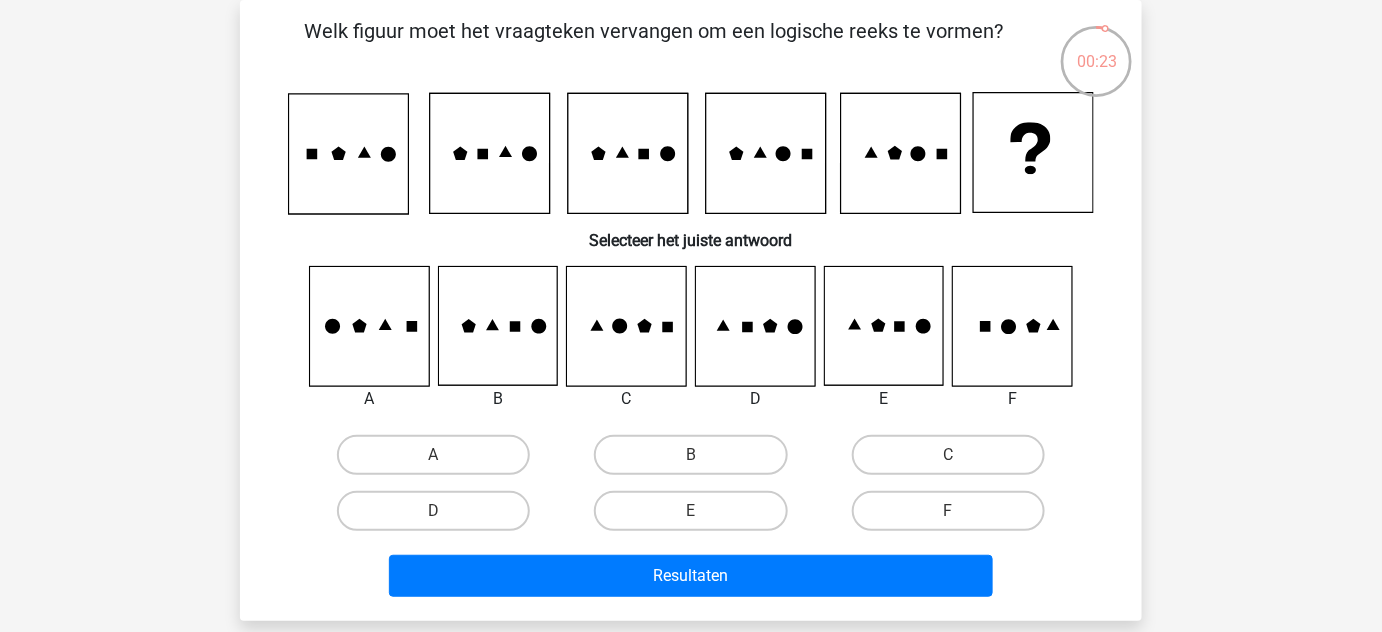 click on "B" at bounding box center [498, 399] 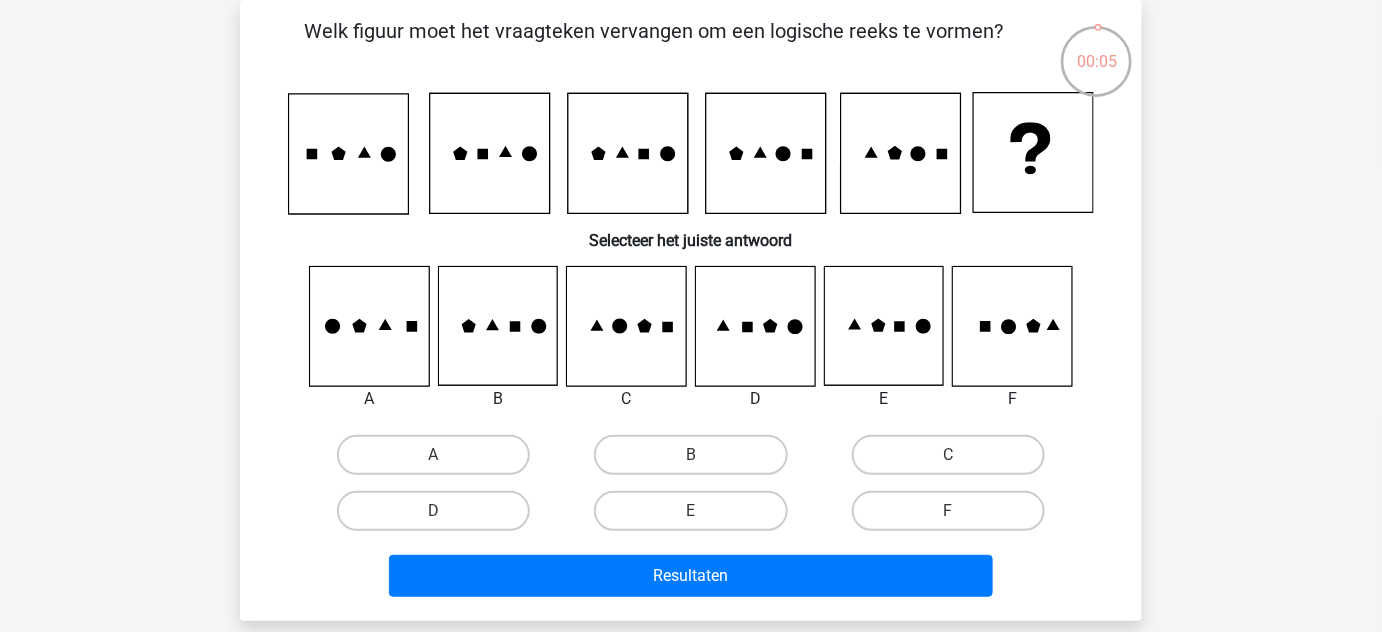 click on "D" at bounding box center (433, 455) 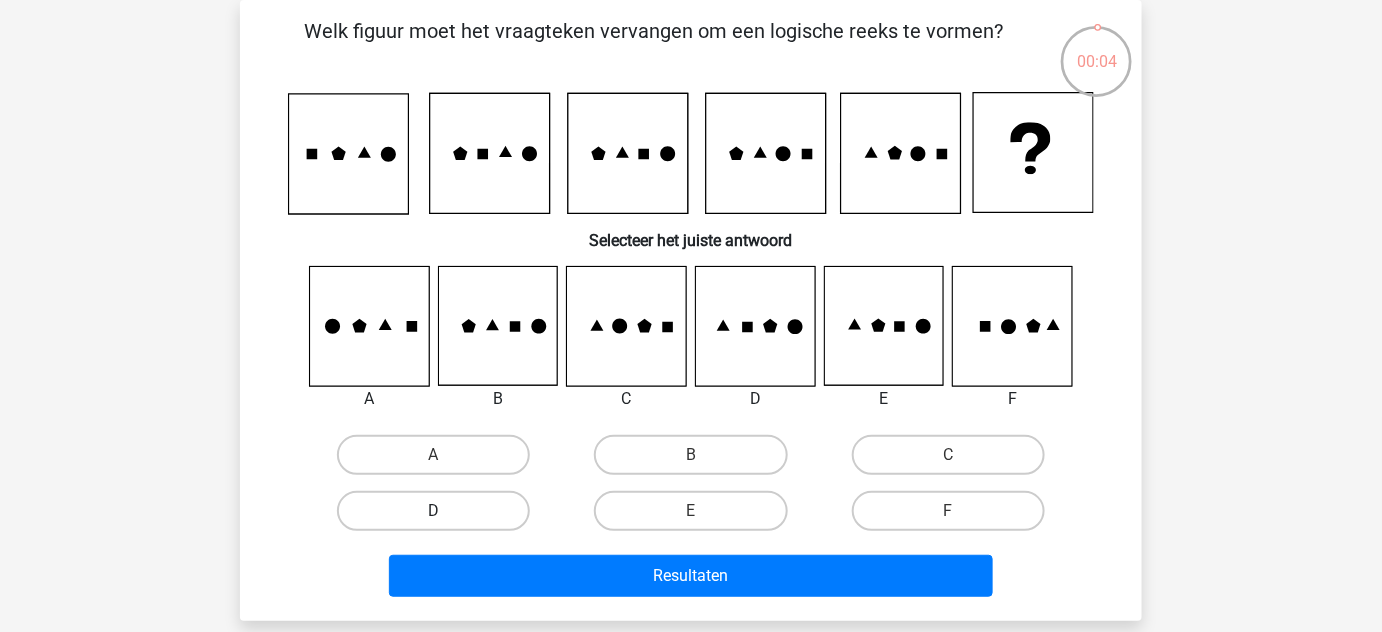 click on "D" at bounding box center (433, 511) 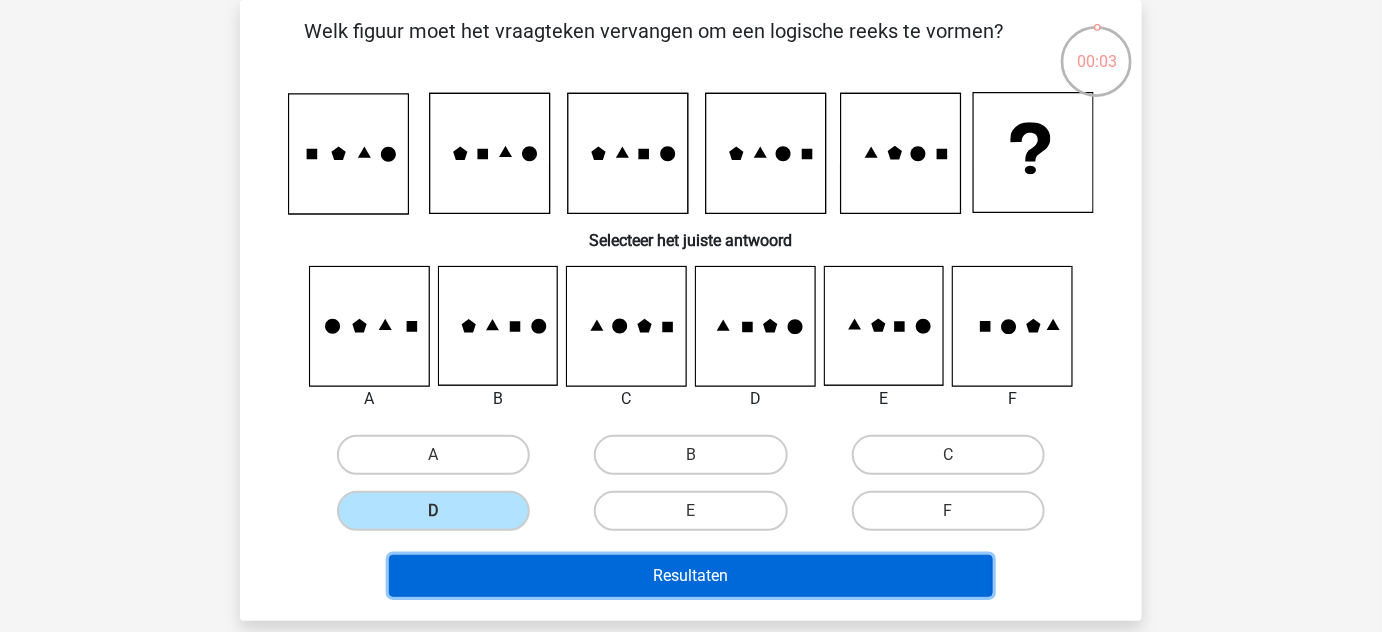 click on "Resultaten" at bounding box center [691, 576] 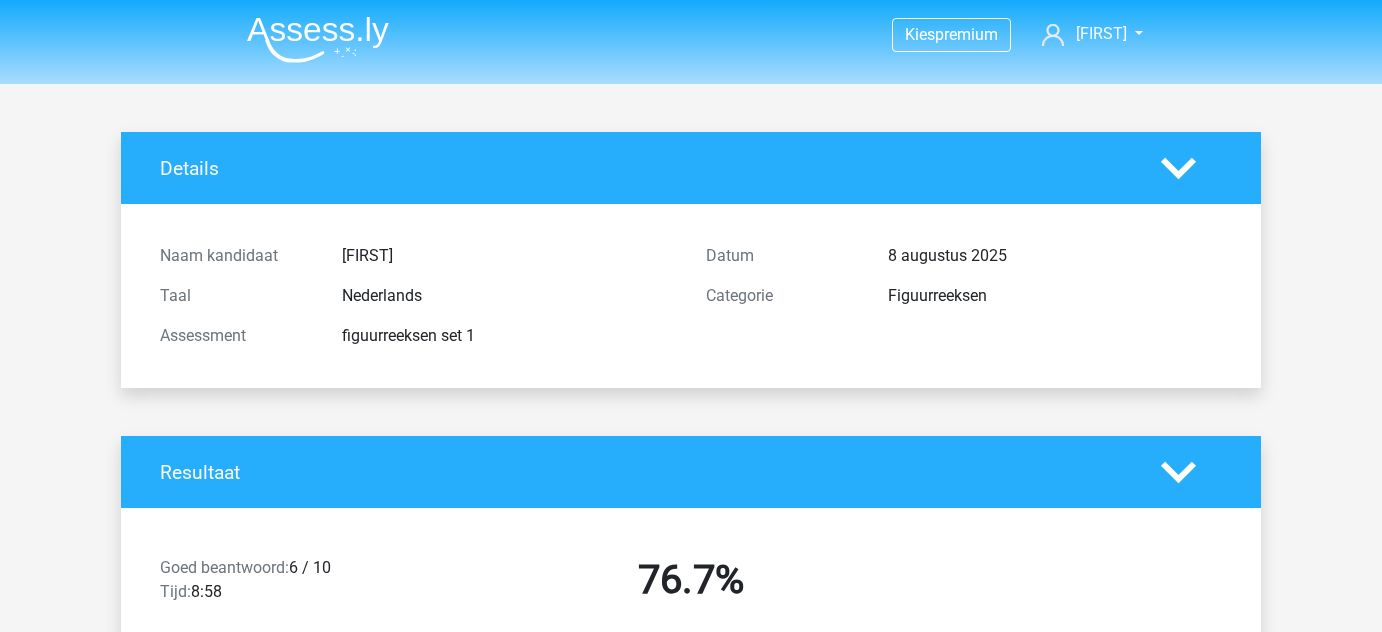 scroll, scrollTop: 0, scrollLeft: 0, axis: both 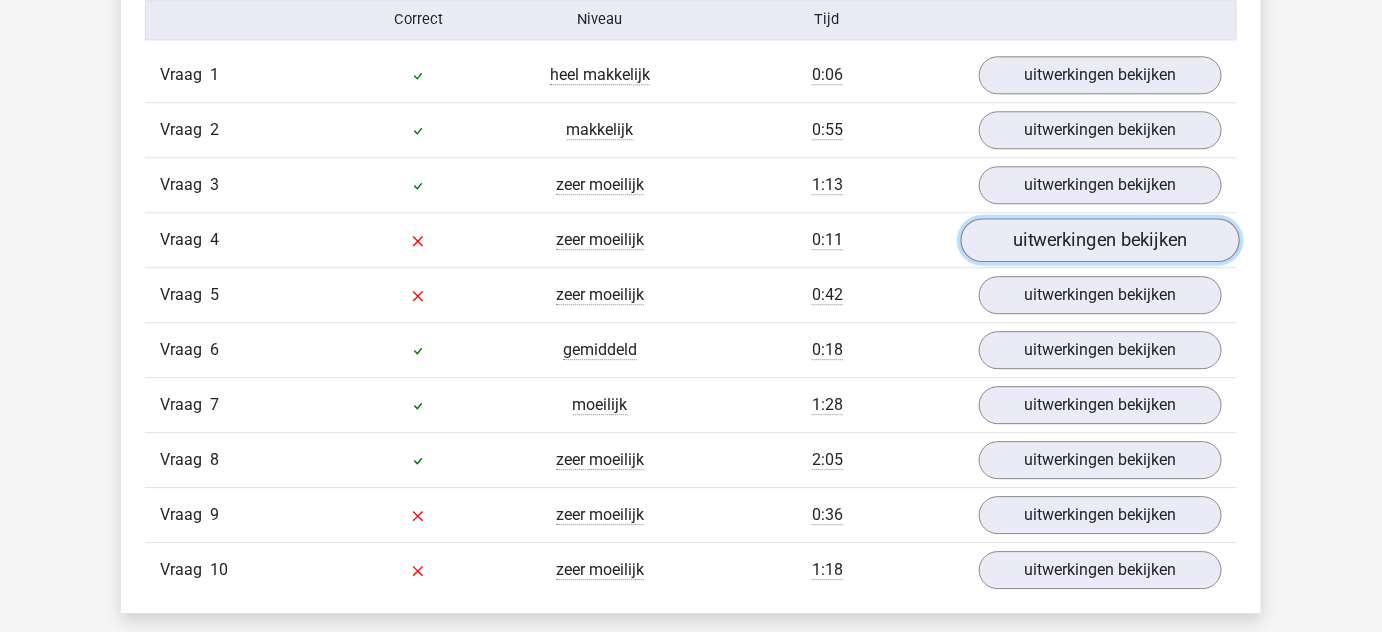 click on "uitwerkingen bekijken" at bounding box center (1100, 240) 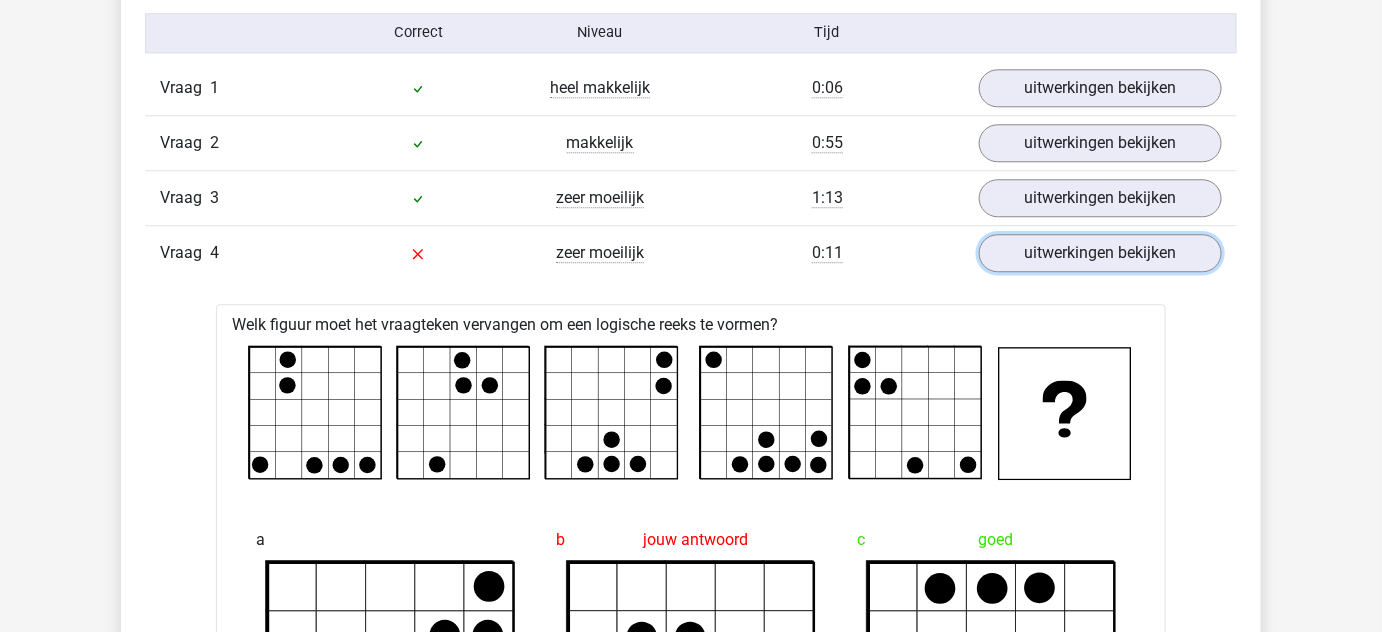 scroll, scrollTop: 1672, scrollLeft: 0, axis: vertical 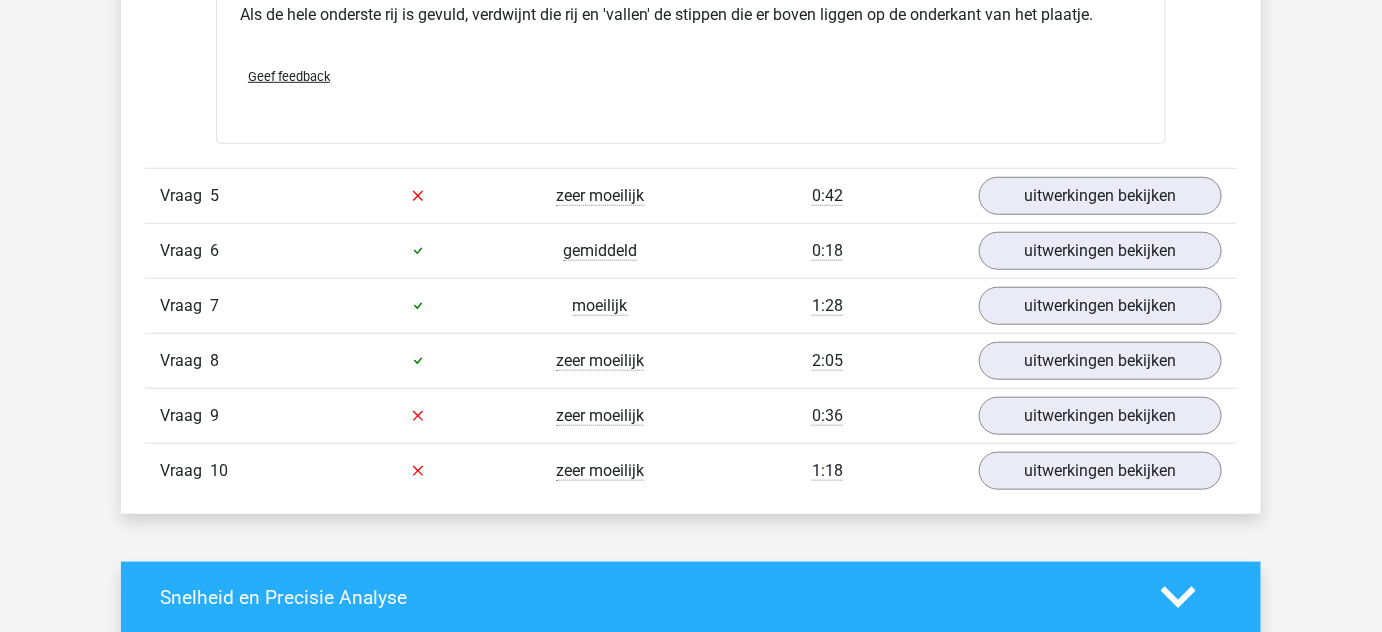 click on "Vraag
5
zeer moeilijk
0:42
uitwerkingen bekijken" at bounding box center [691, 195] 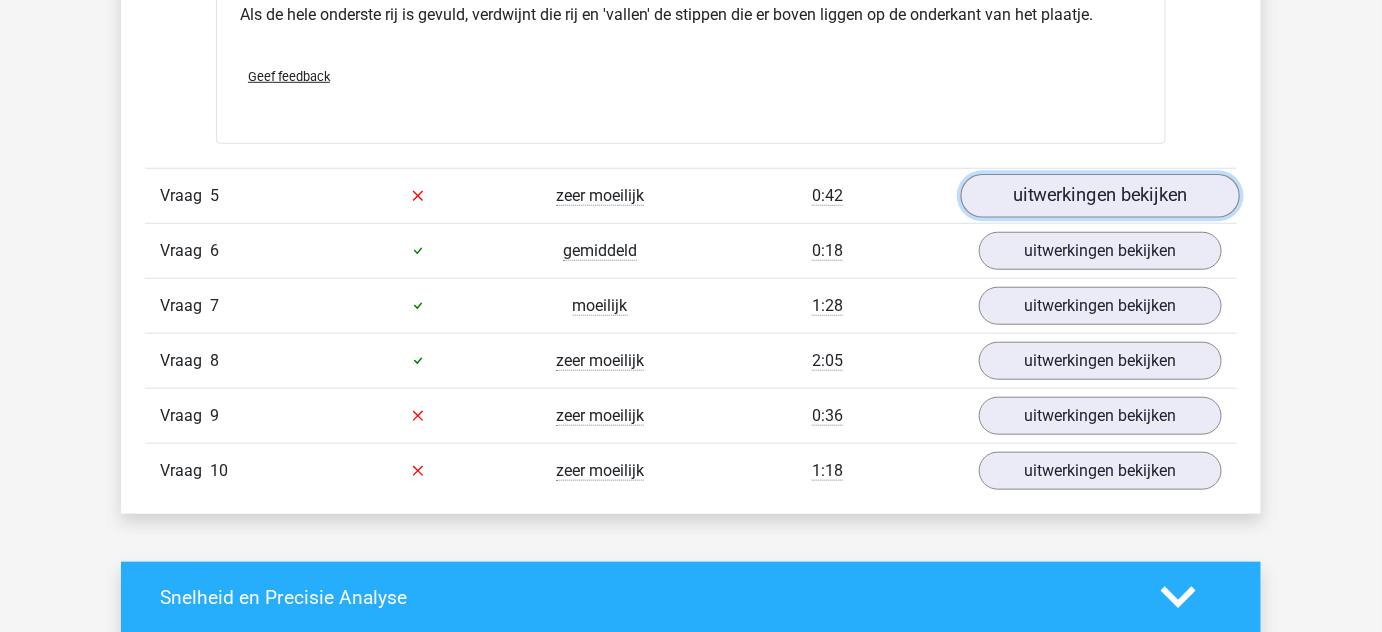 click on "uitwerkingen bekijken" at bounding box center (1100, 196) 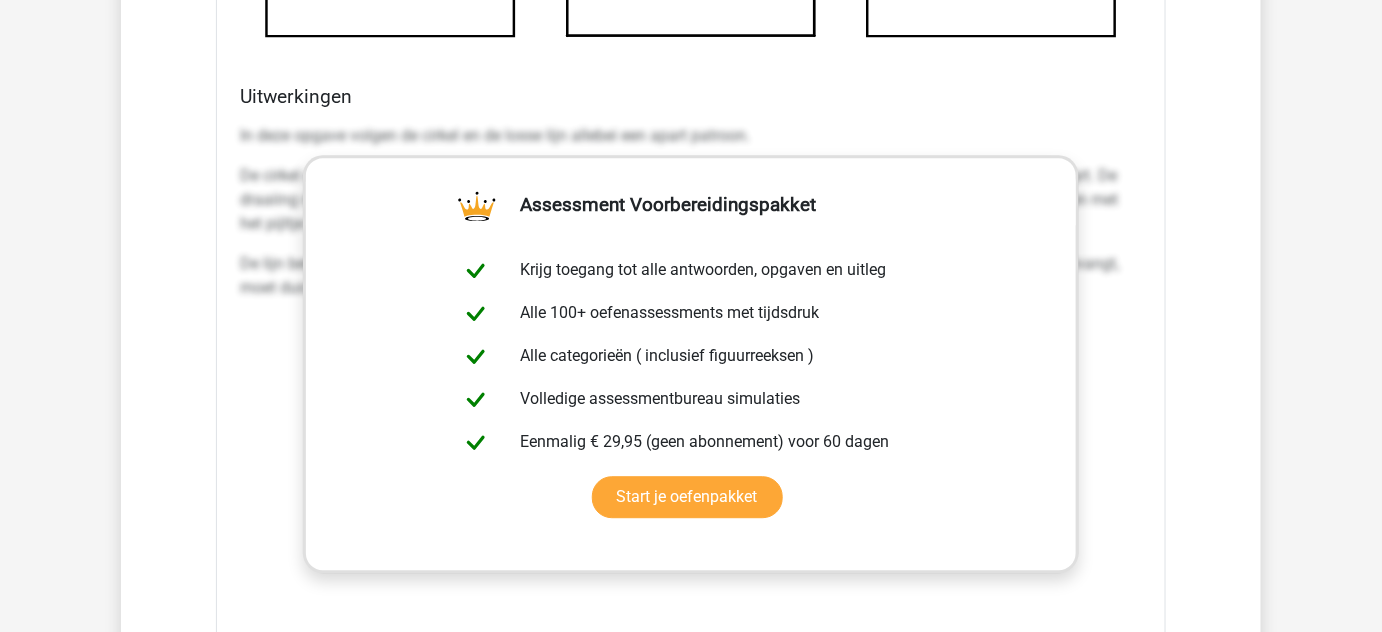 scroll, scrollTop: 3378, scrollLeft: 0, axis: vertical 